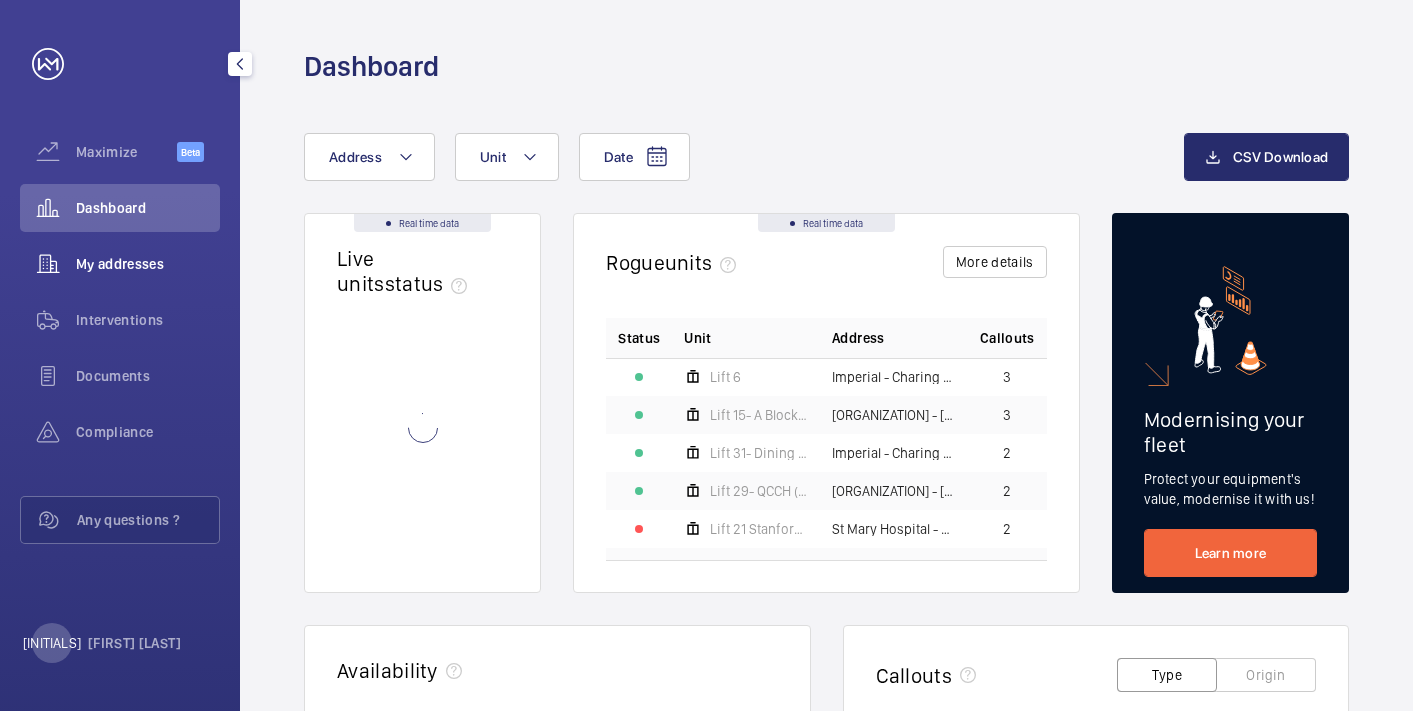 scroll, scrollTop: 0, scrollLeft: 0, axis: both 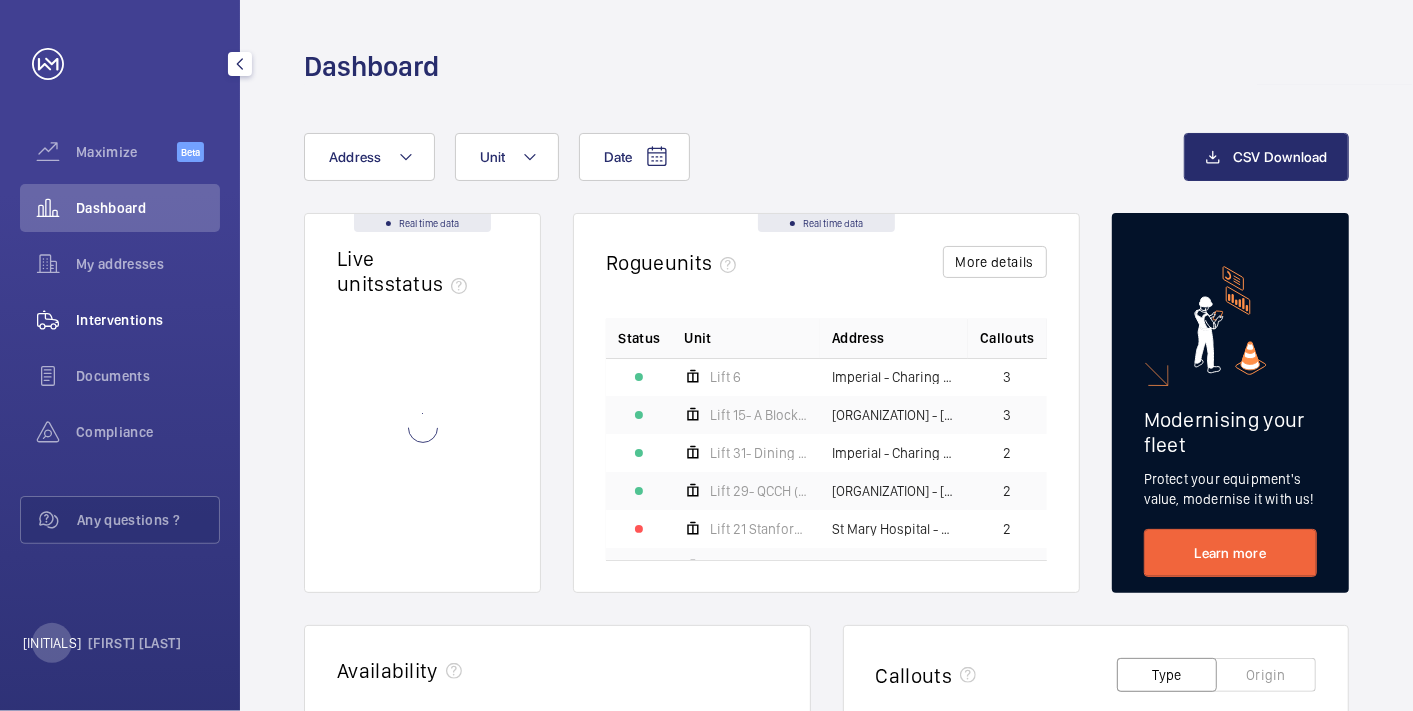 click on "Interventions" 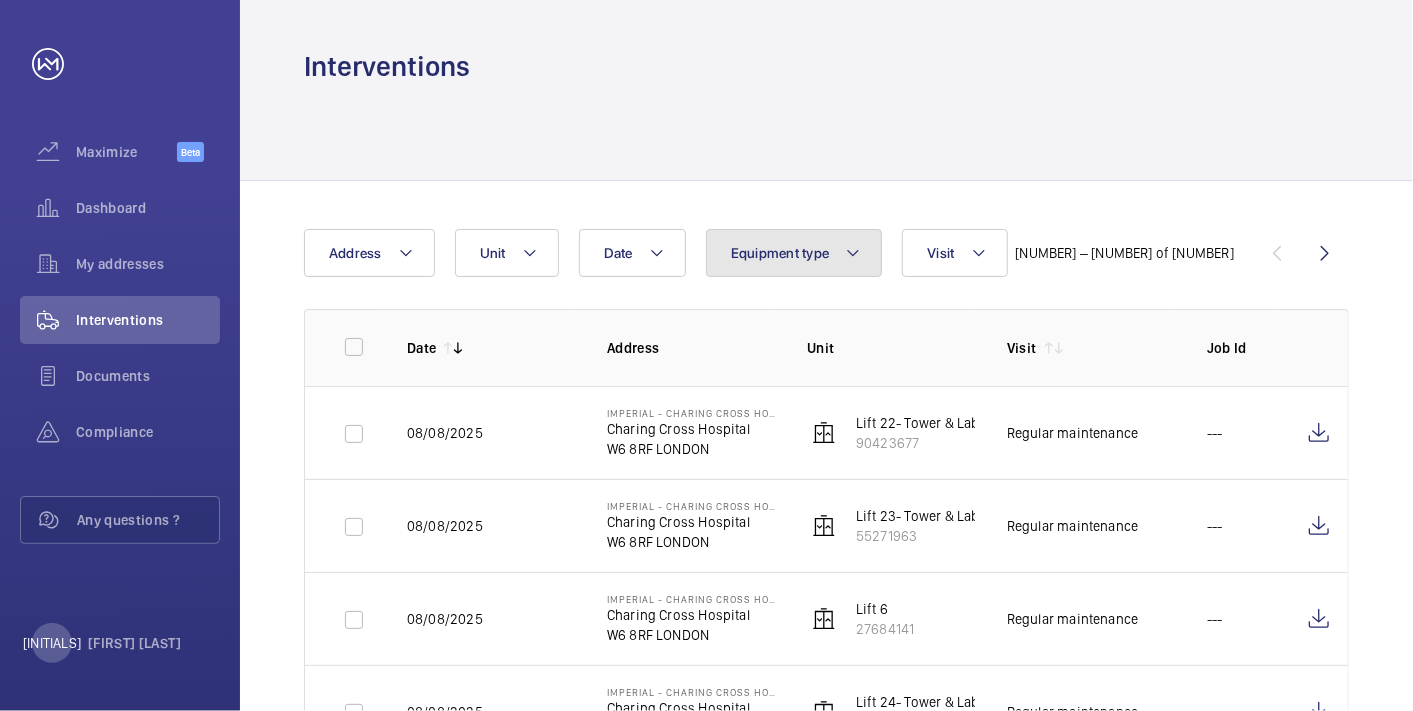click 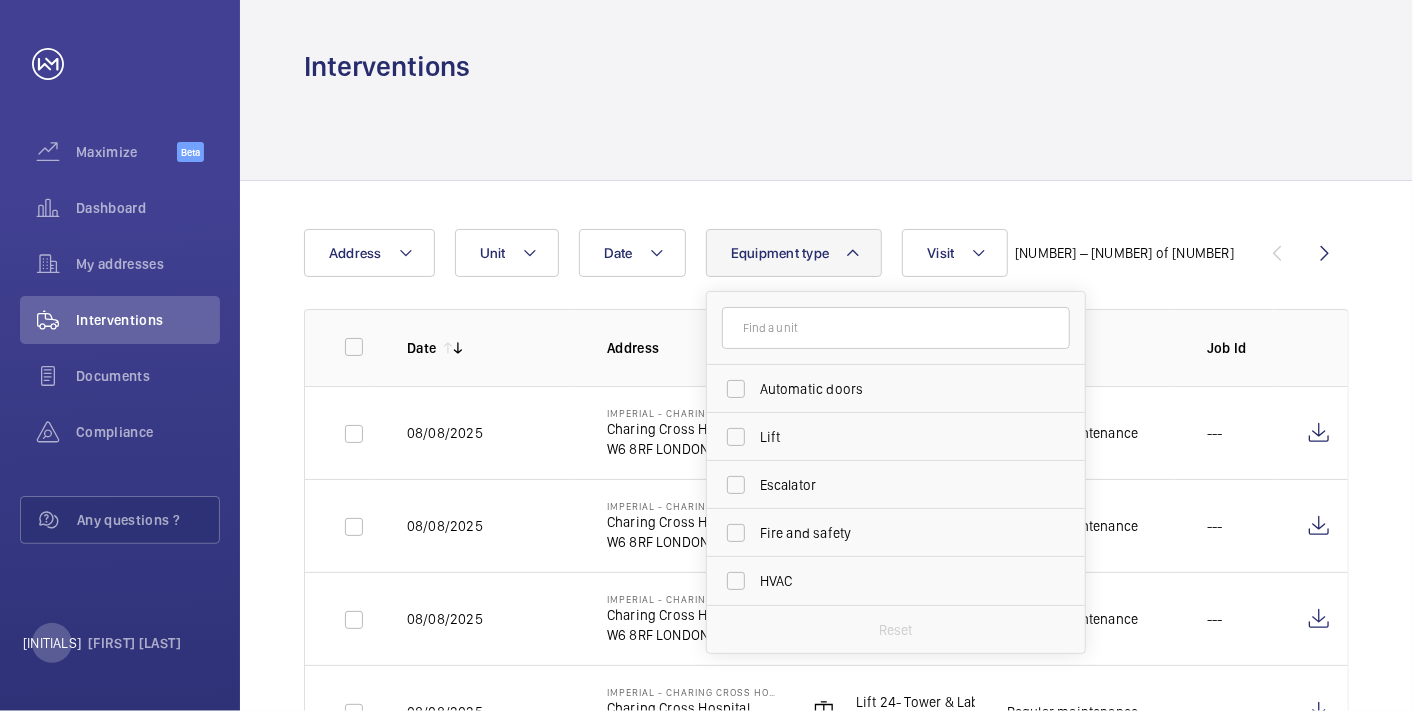 click 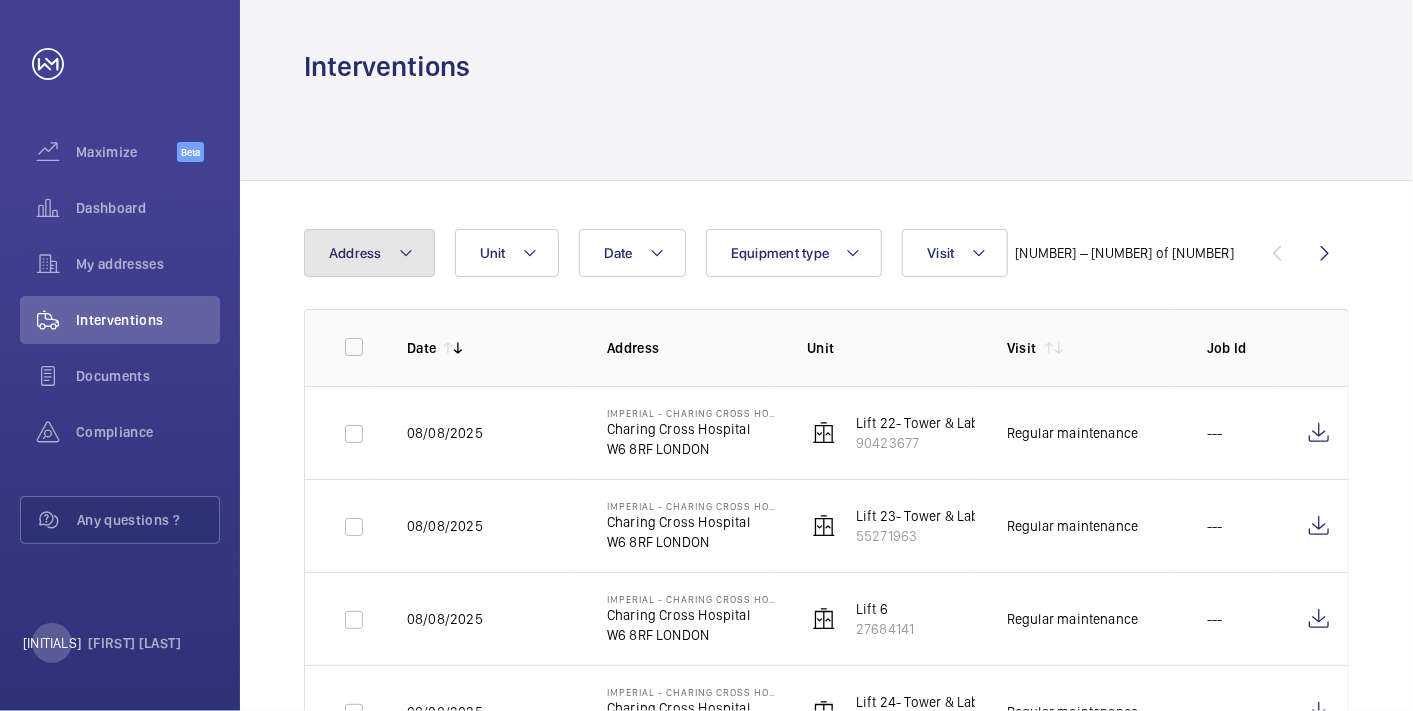 click on "Address" 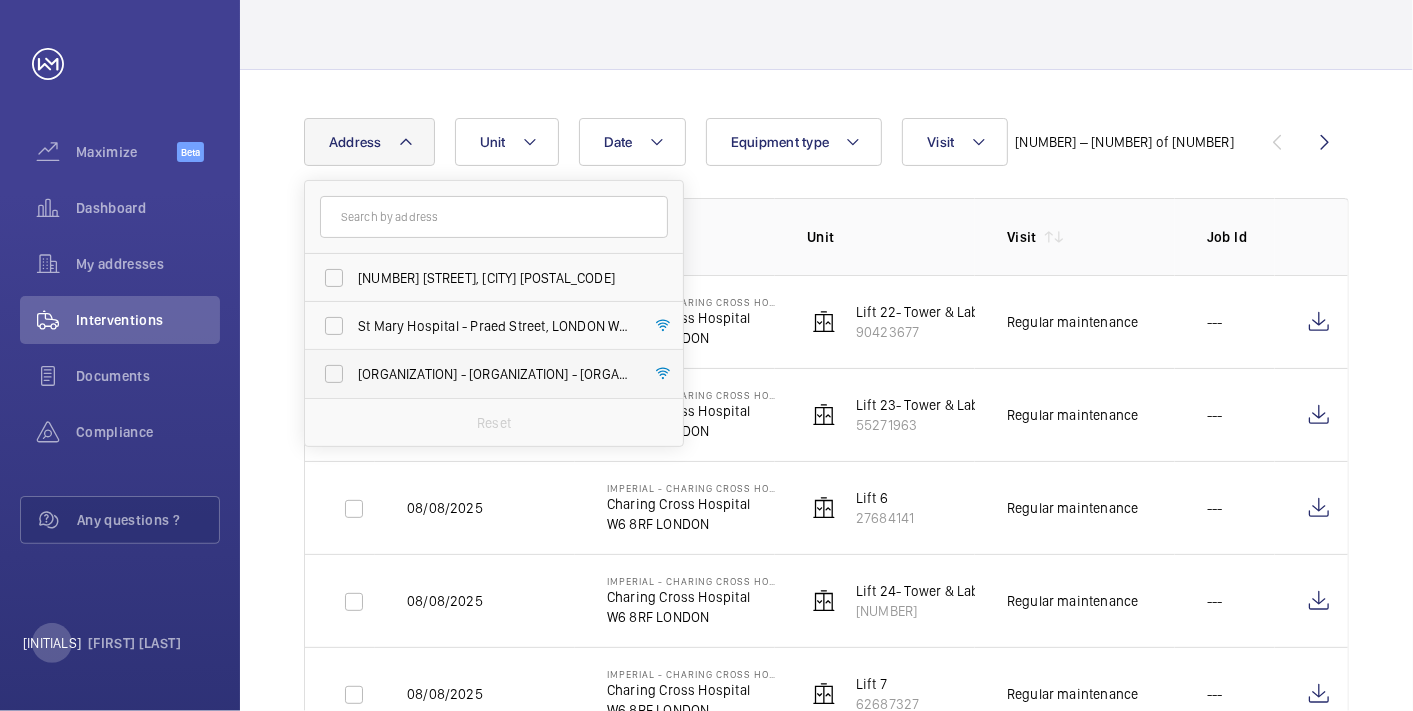 click on "[ORGANIZATION] - [ORGANIZATION] - [ORGANIZATION], [CITY] [POSTAL_CODE]" at bounding box center (479, 374) 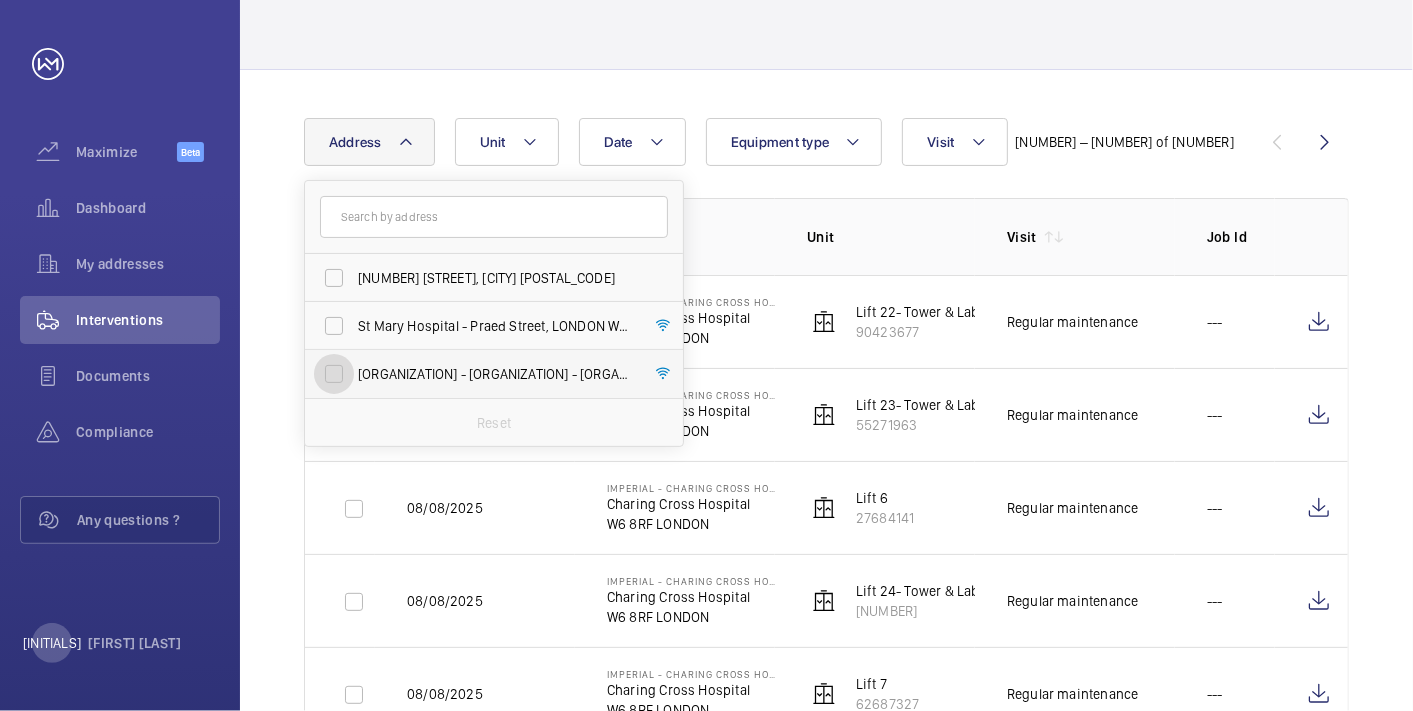 click on "[ORGANIZATION] - [ORGANIZATION] - [ORGANIZATION], [CITY] [POSTAL_CODE]" at bounding box center [334, 374] 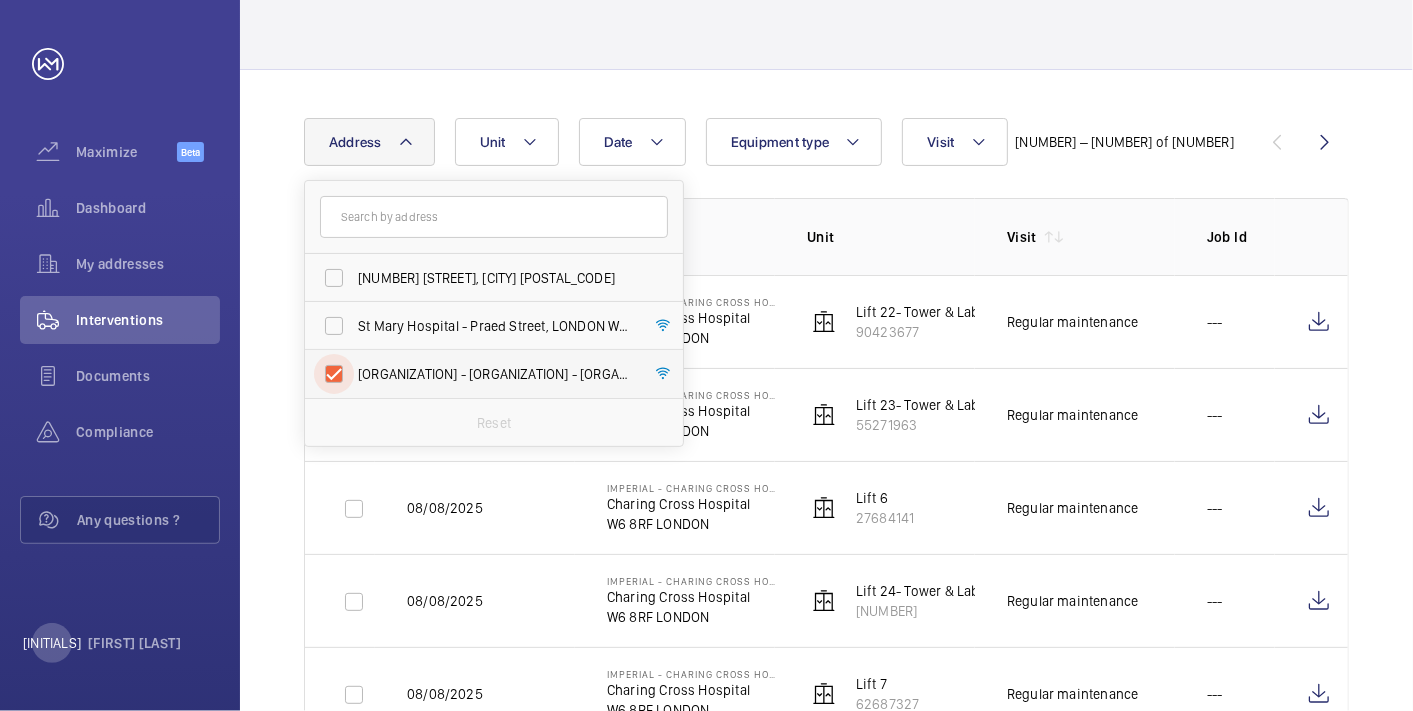 checkbox on "true" 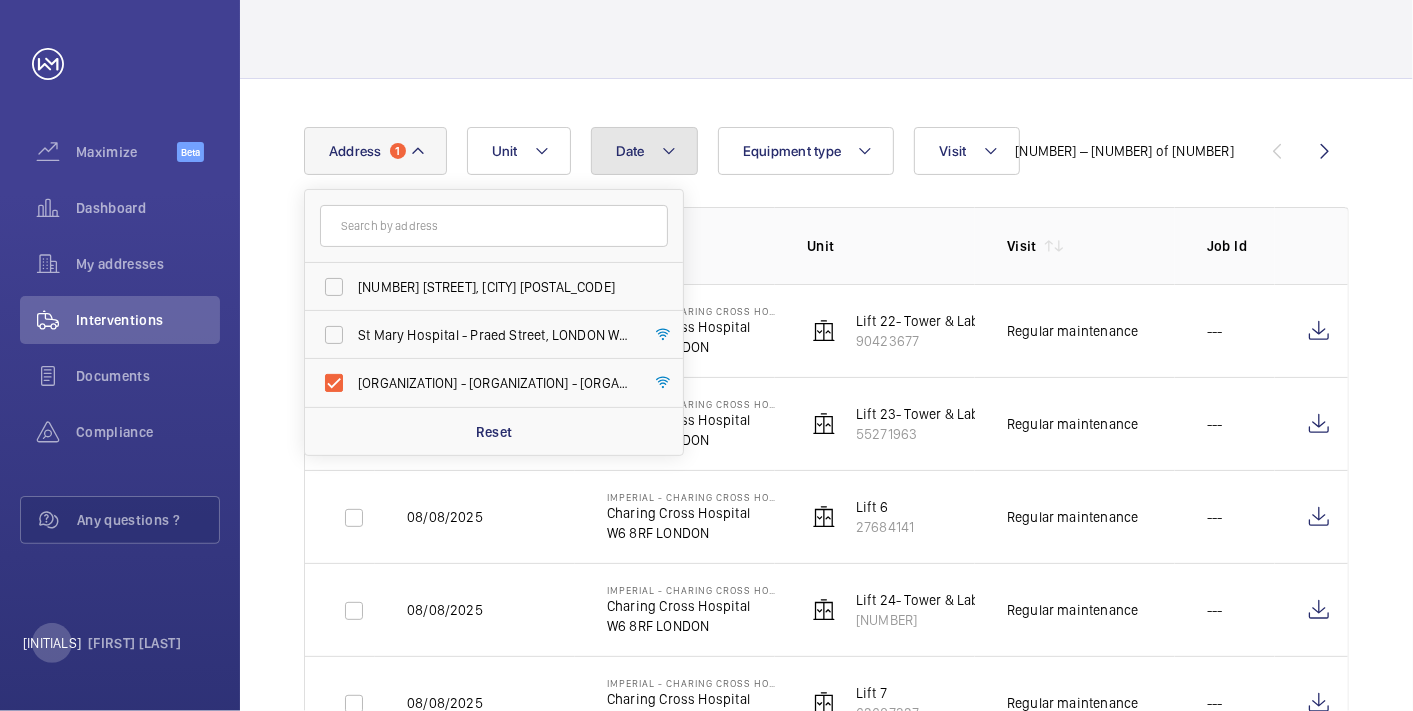click on "Date" 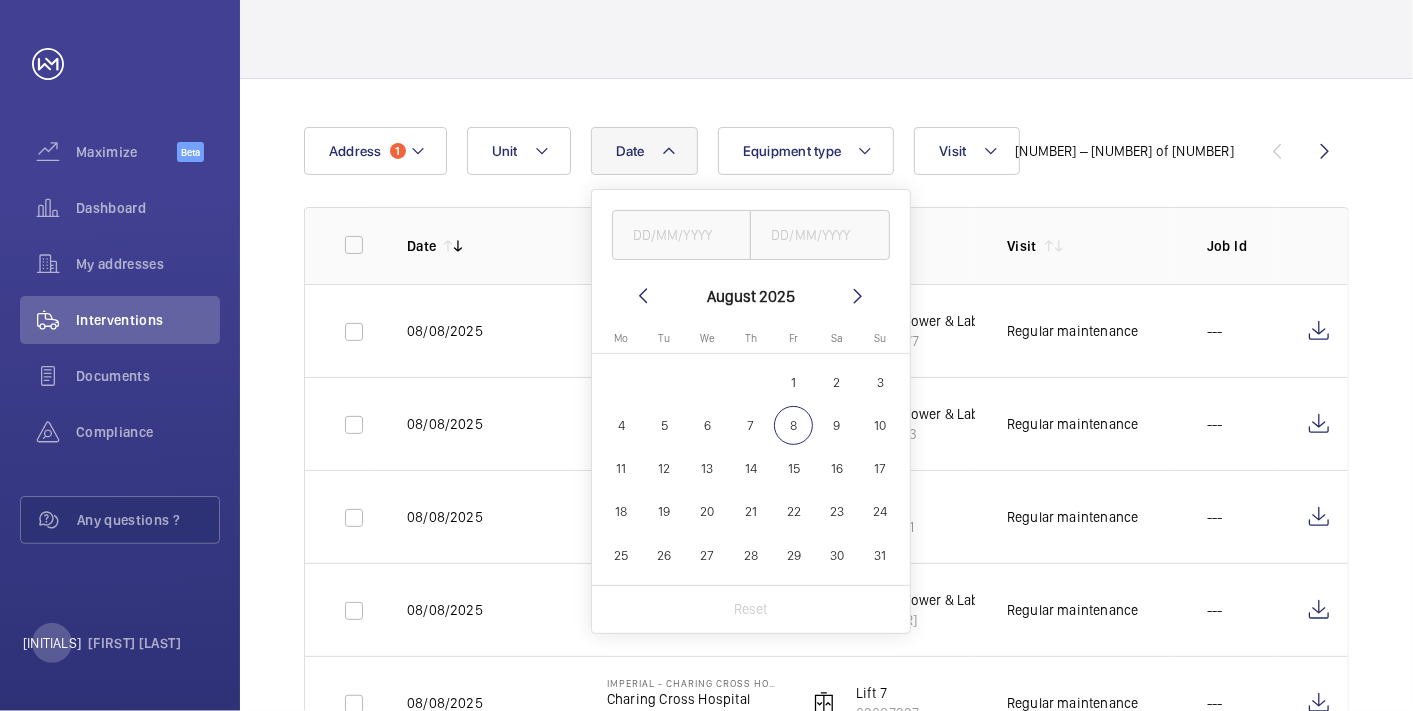 scroll, scrollTop: 111, scrollLeft: 0, axis: vertical 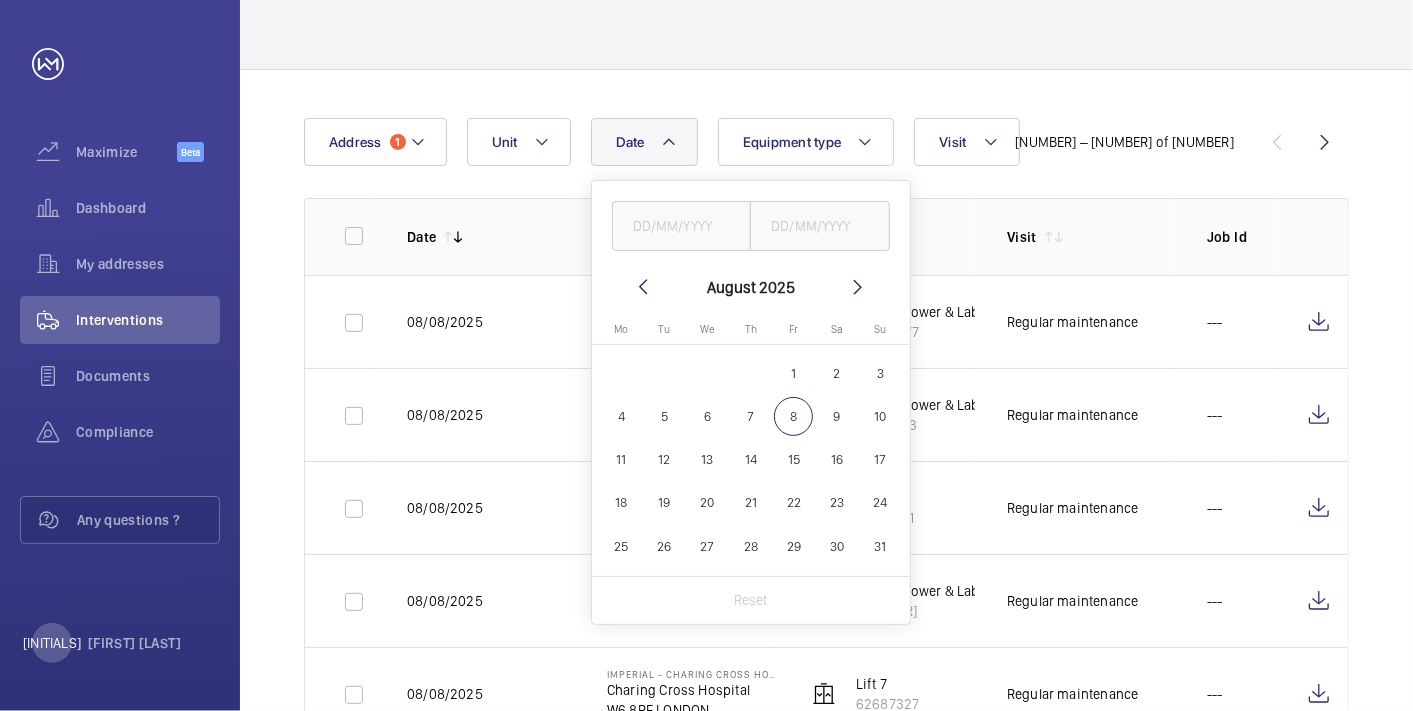 click 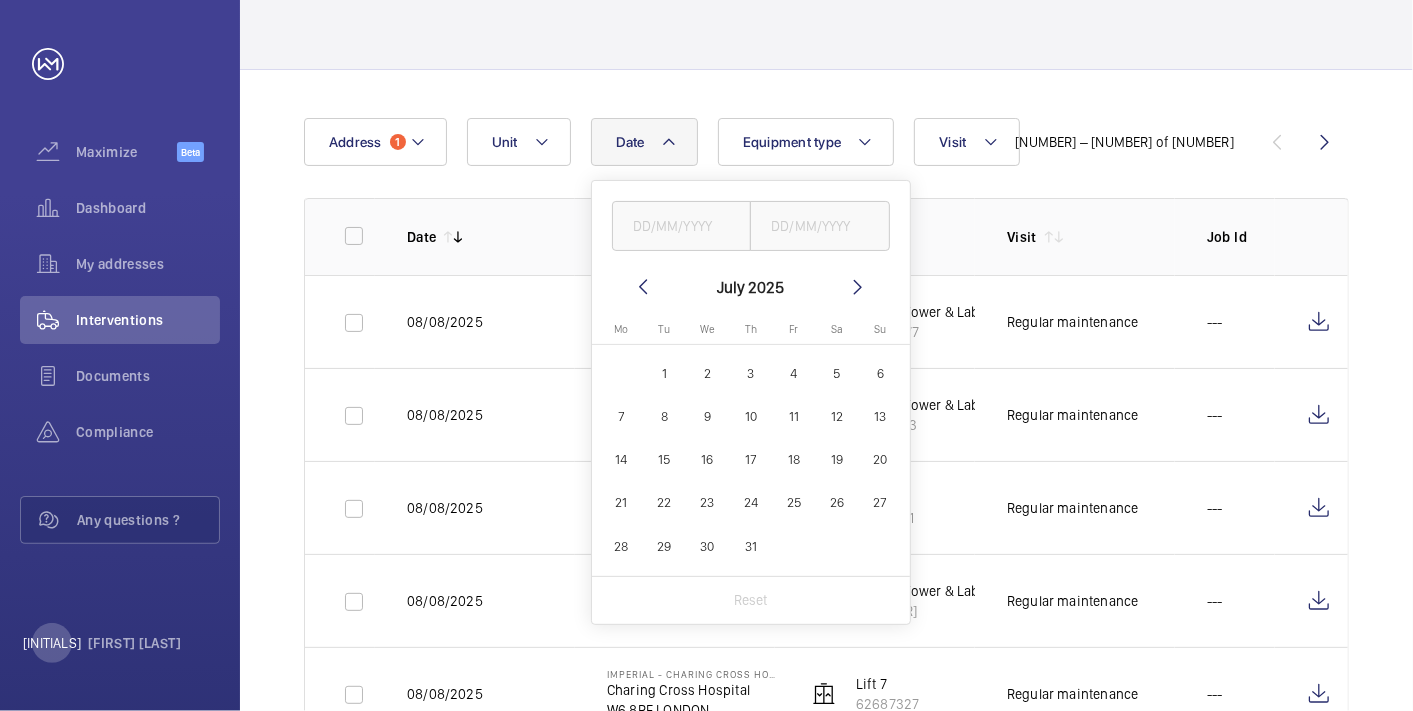 click 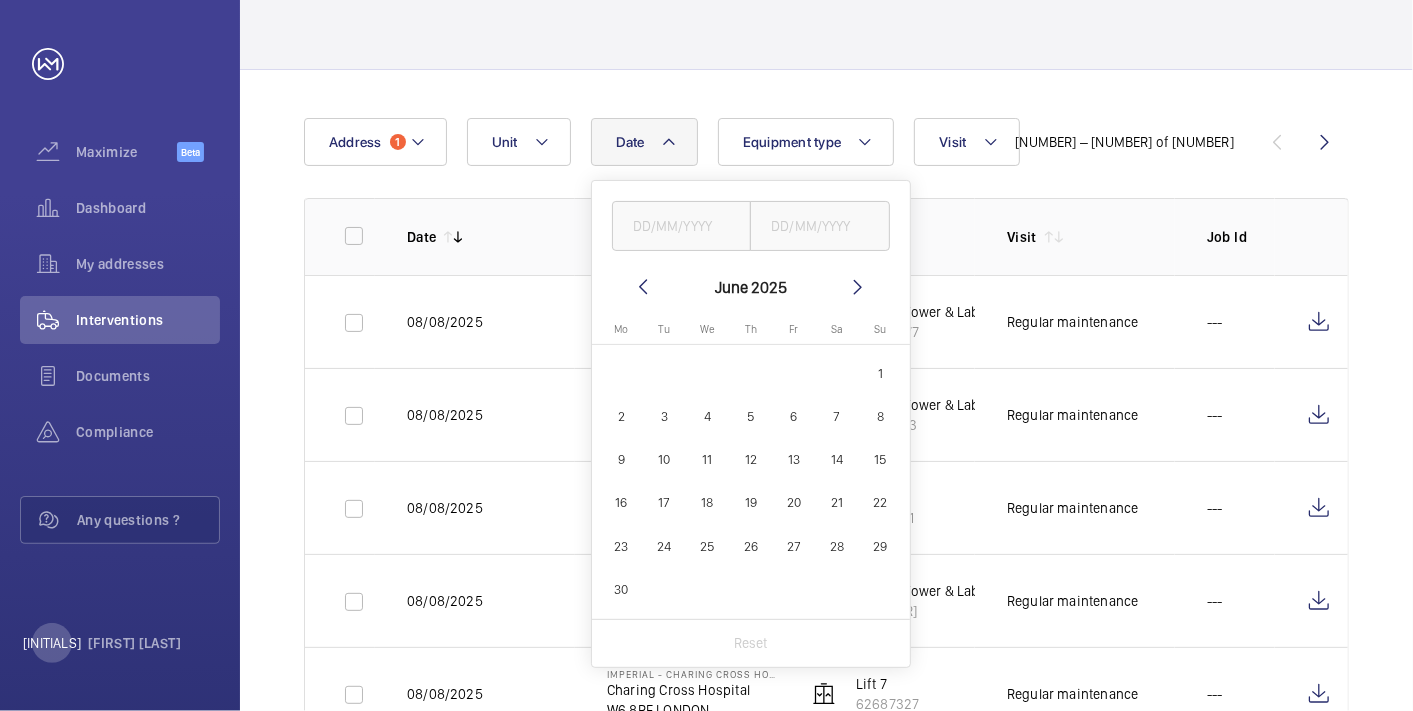 click 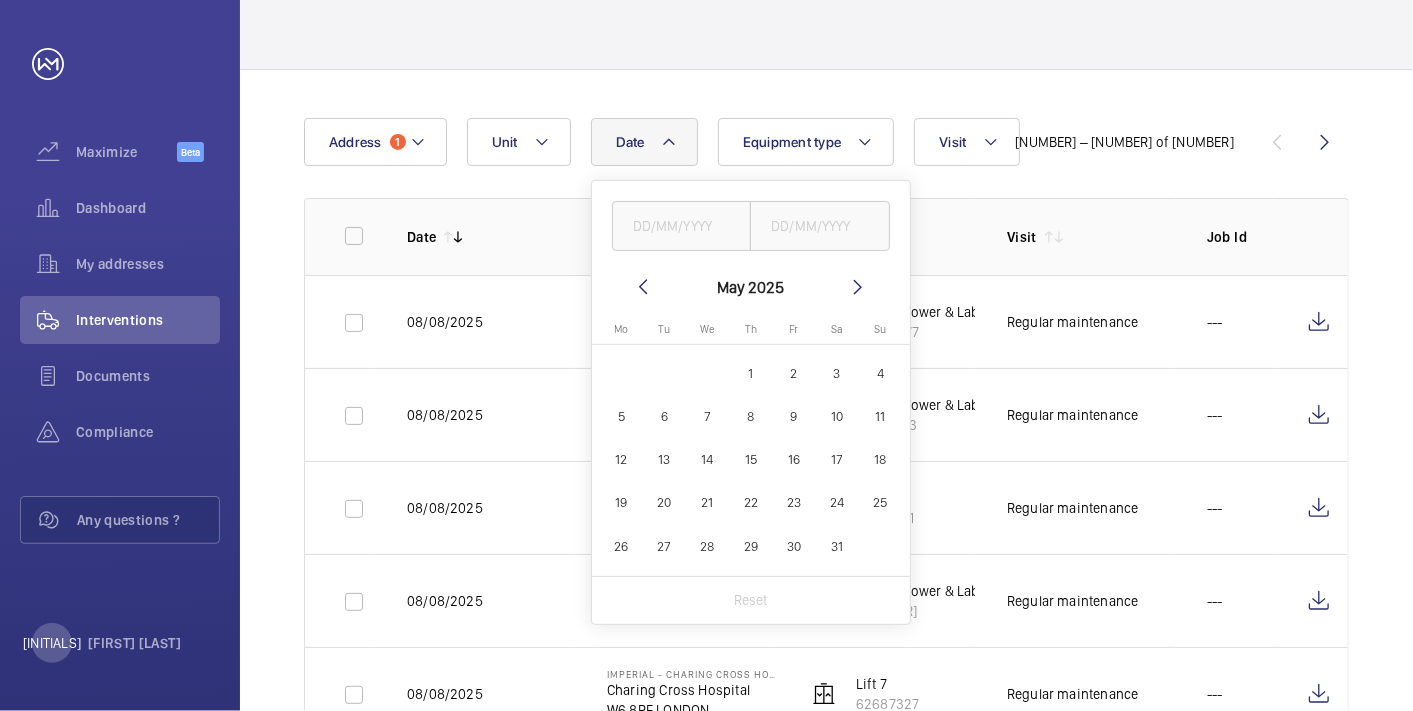 click 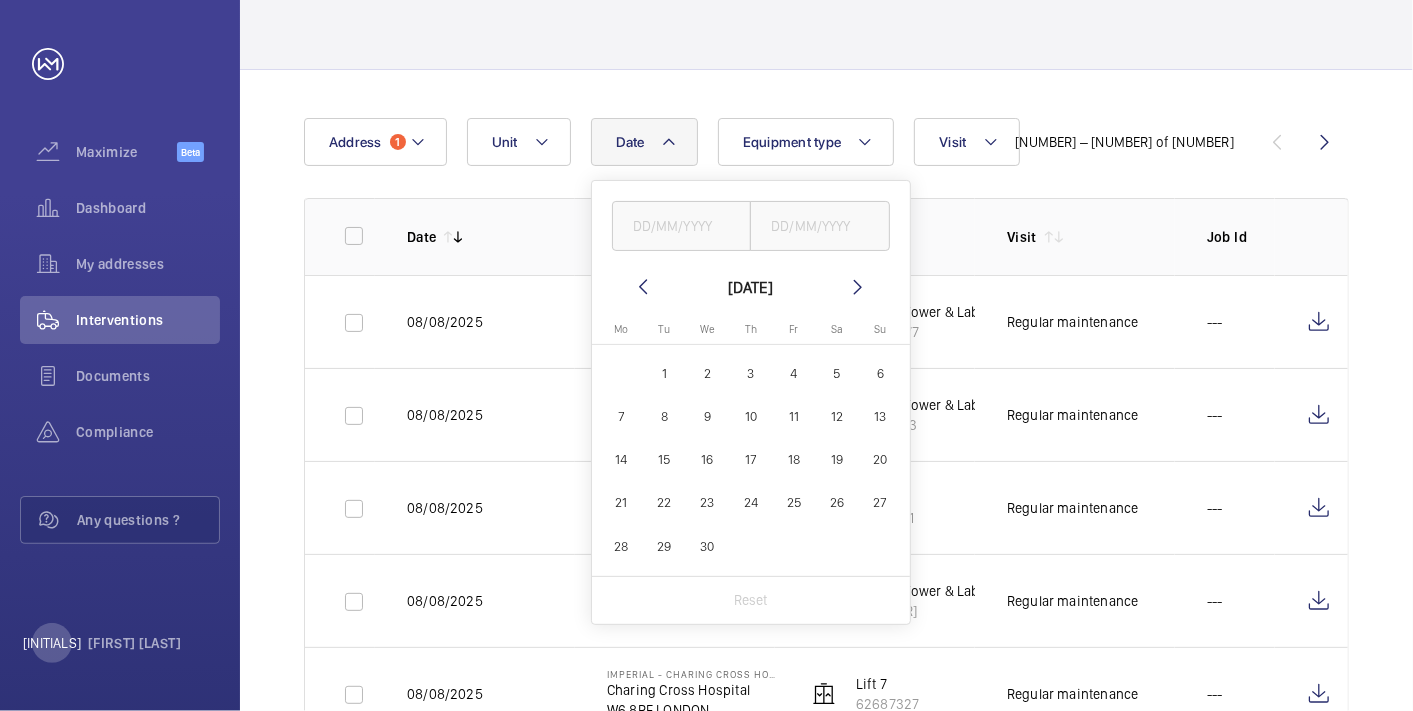 click on "1" 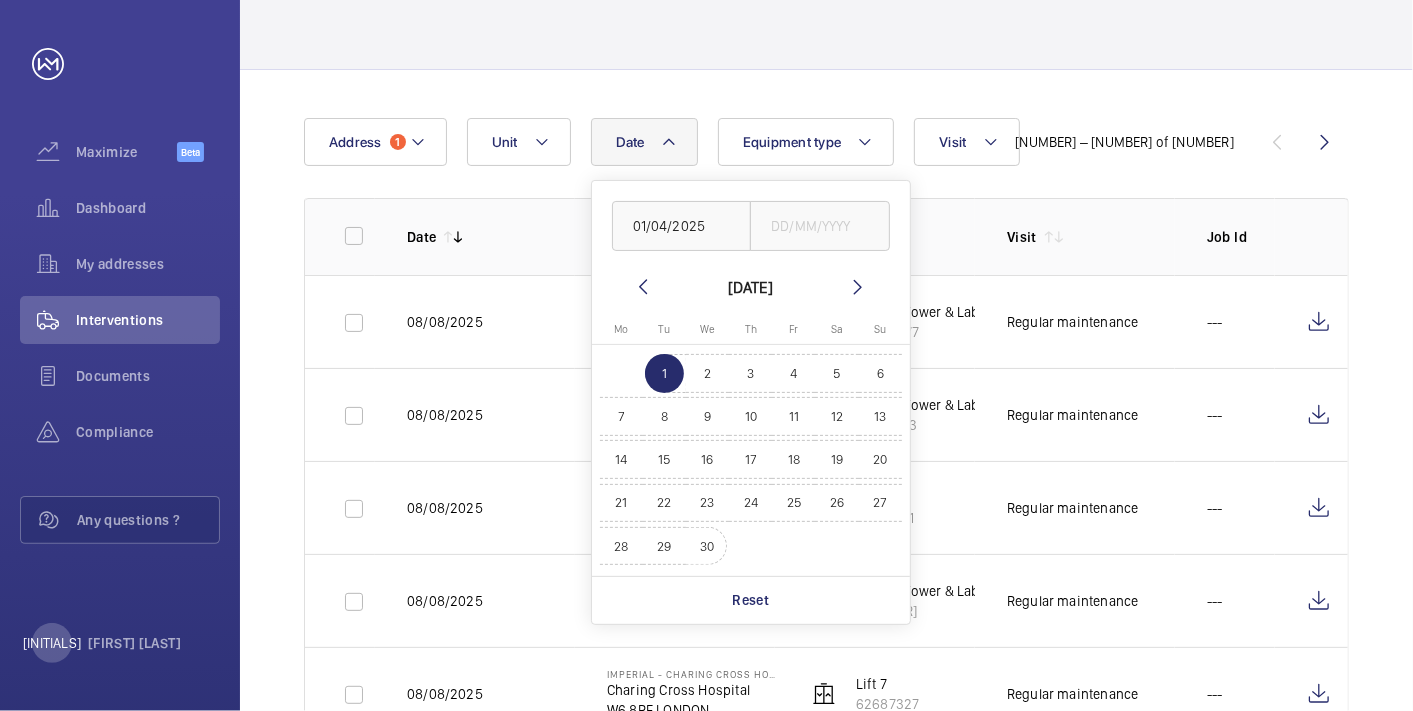 click on "30" 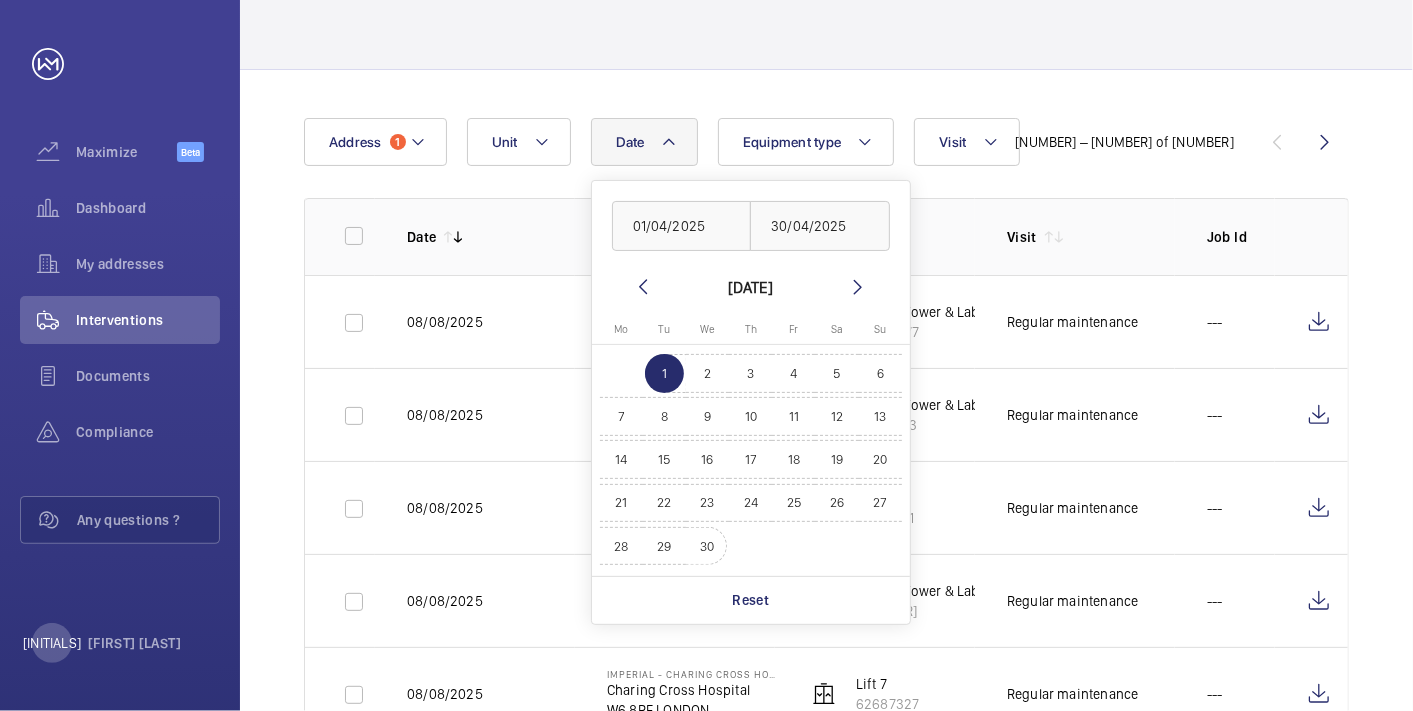 scroll, scrollTop: 102, scrollLeft: 0, axis: vertical 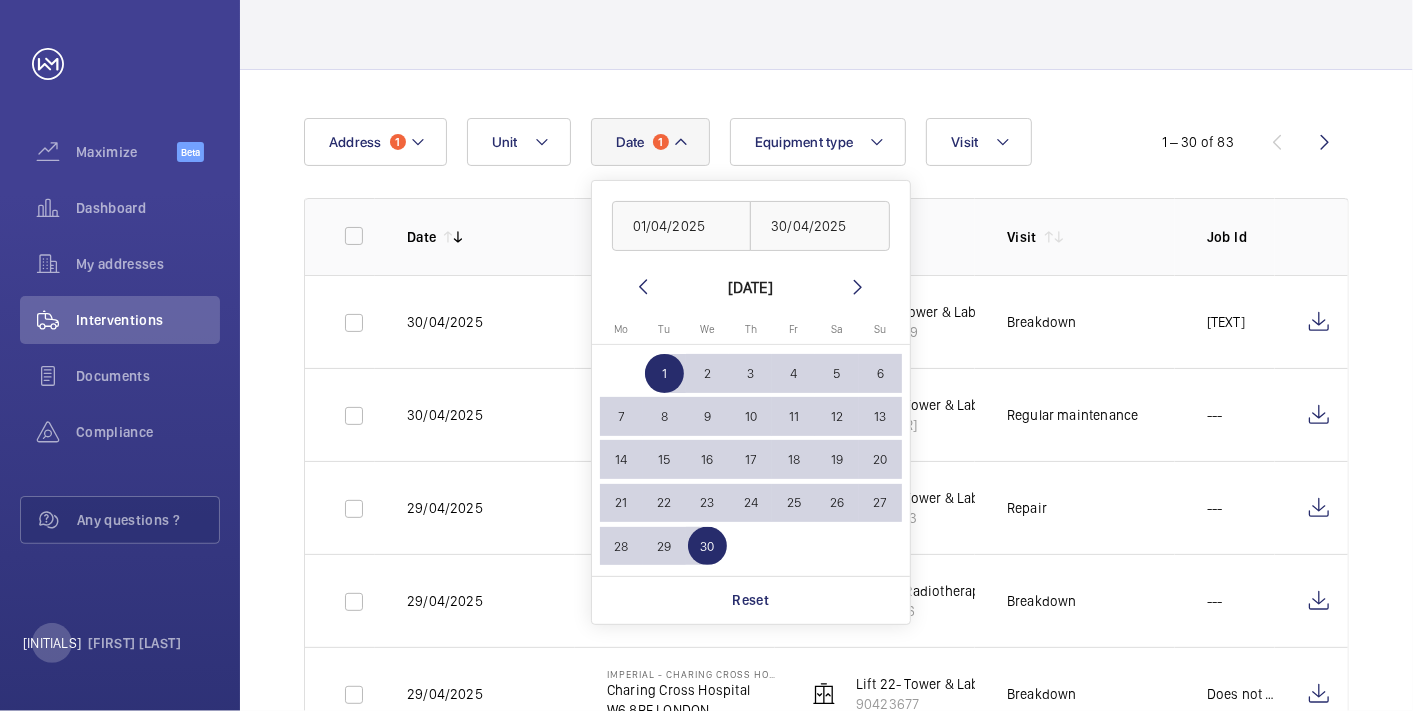click 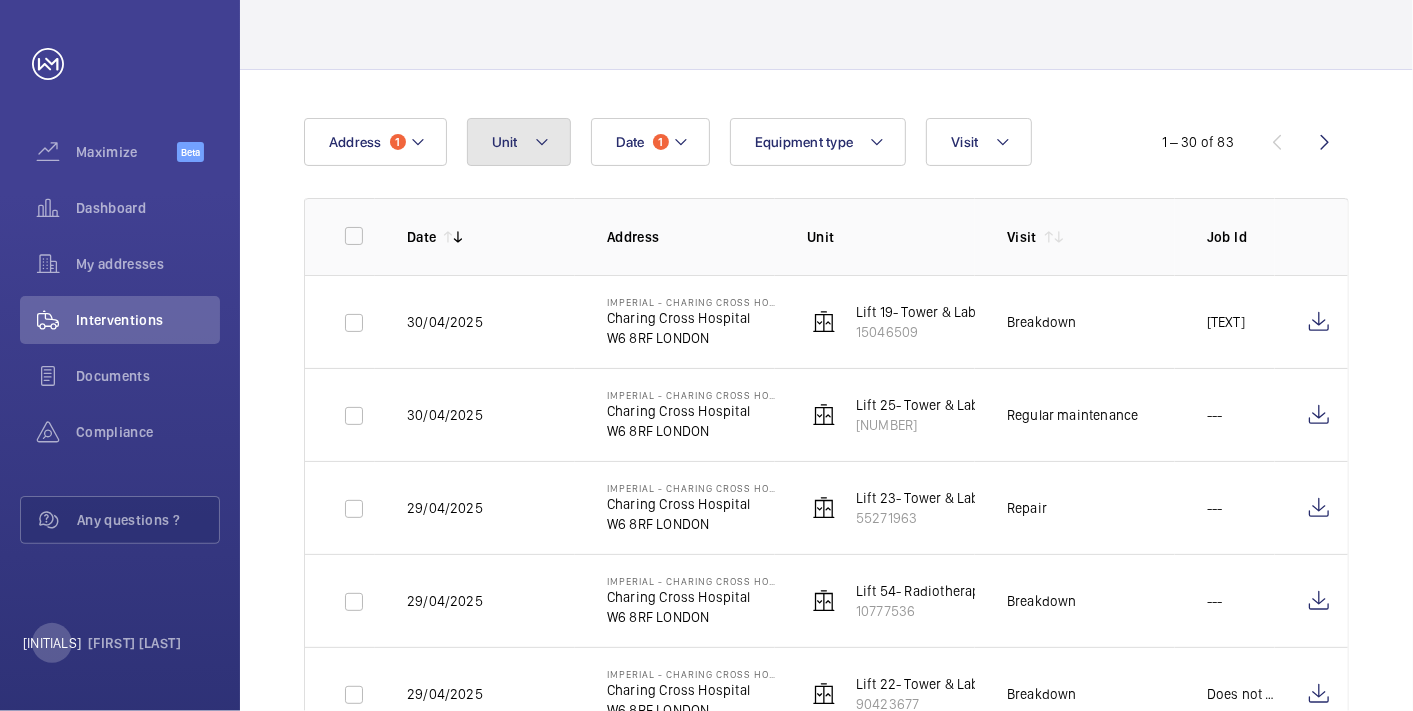 click 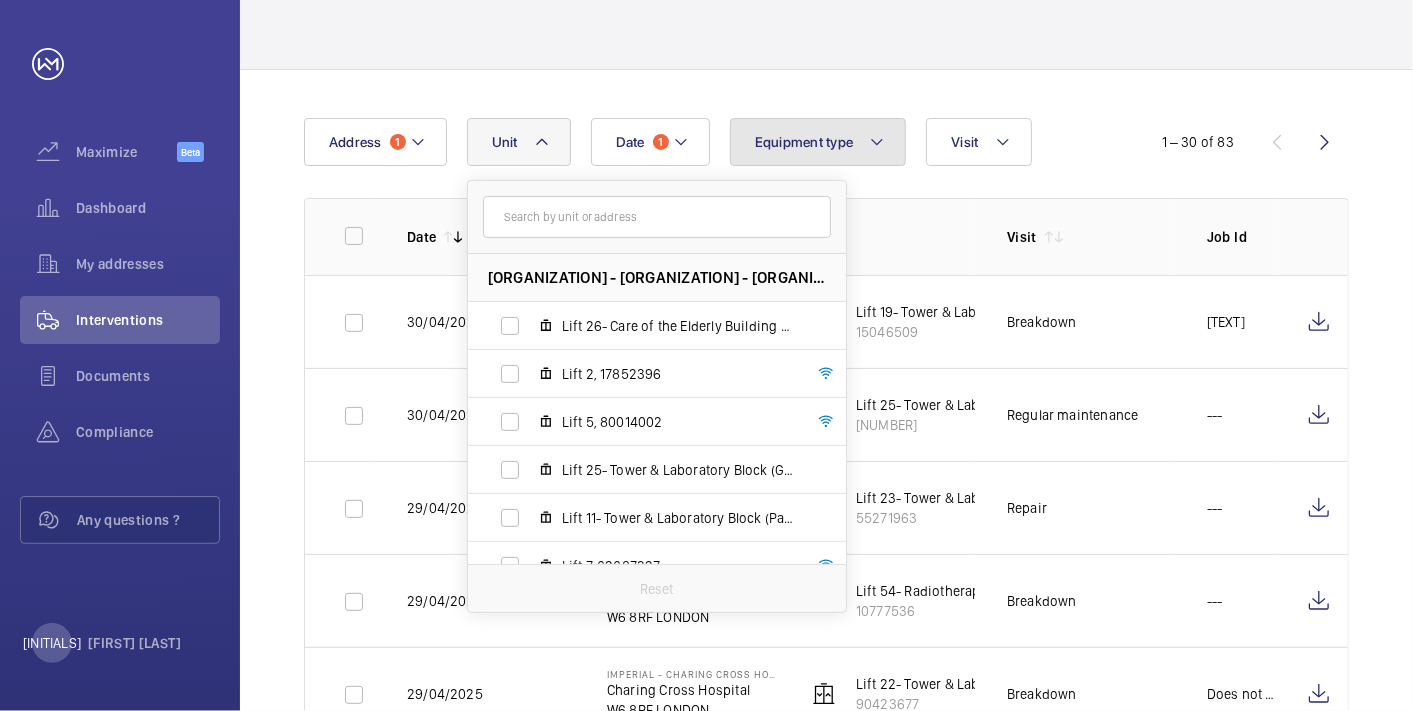 click on "Equipment type" 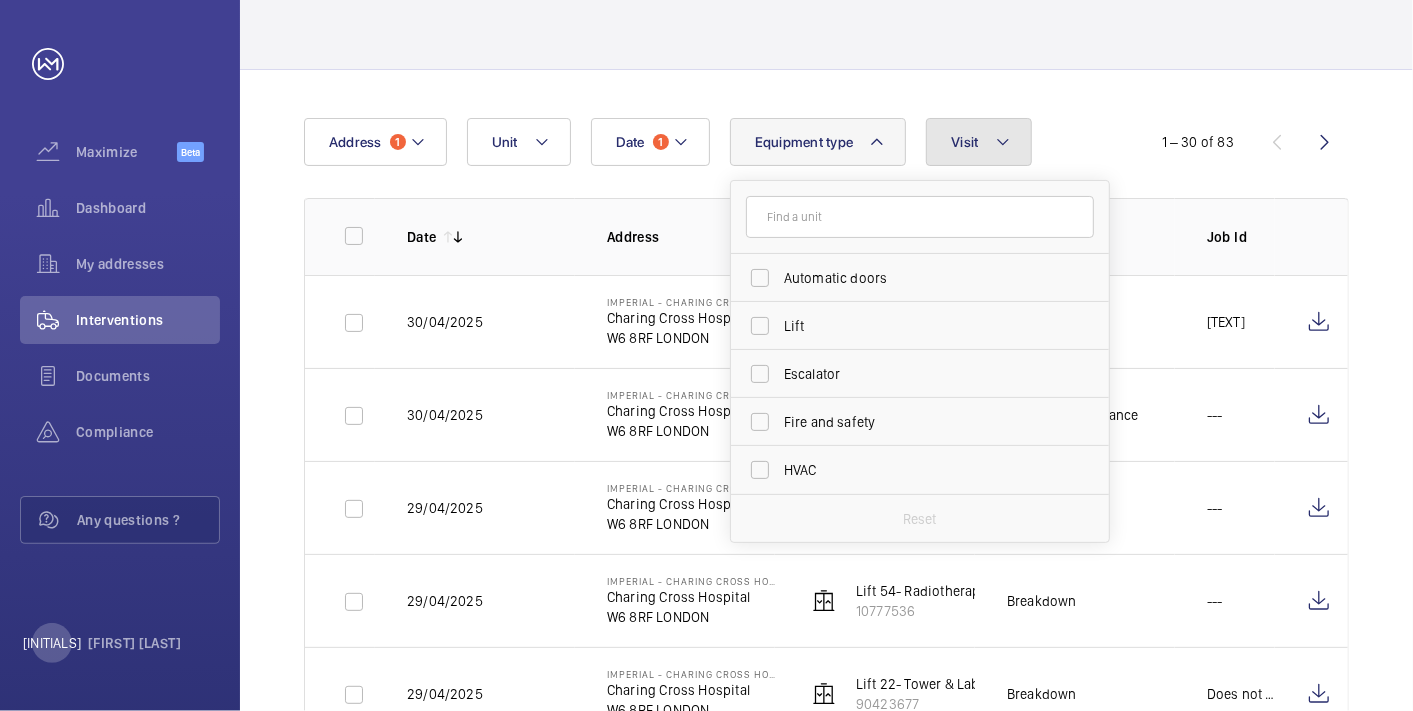 click 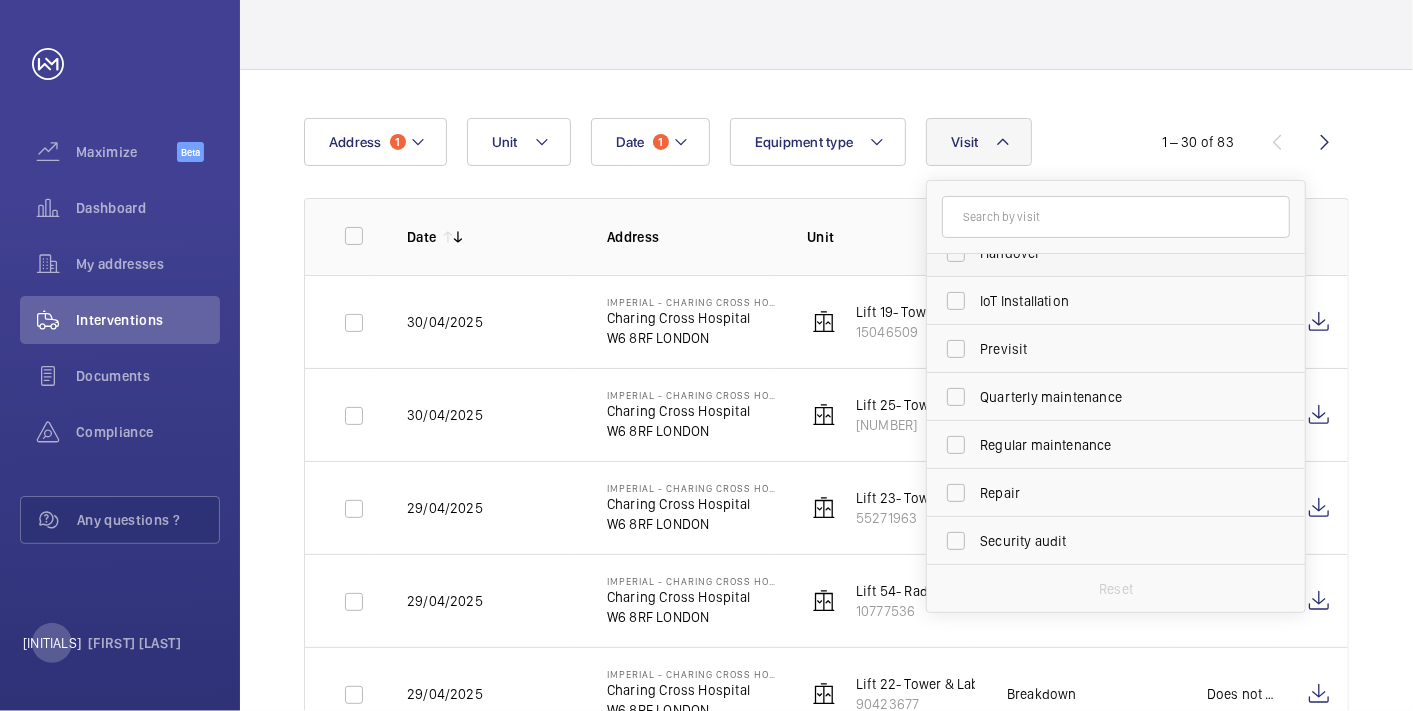 scroll, scrollTop: 222, scrollLeft: 0, axis: vertical 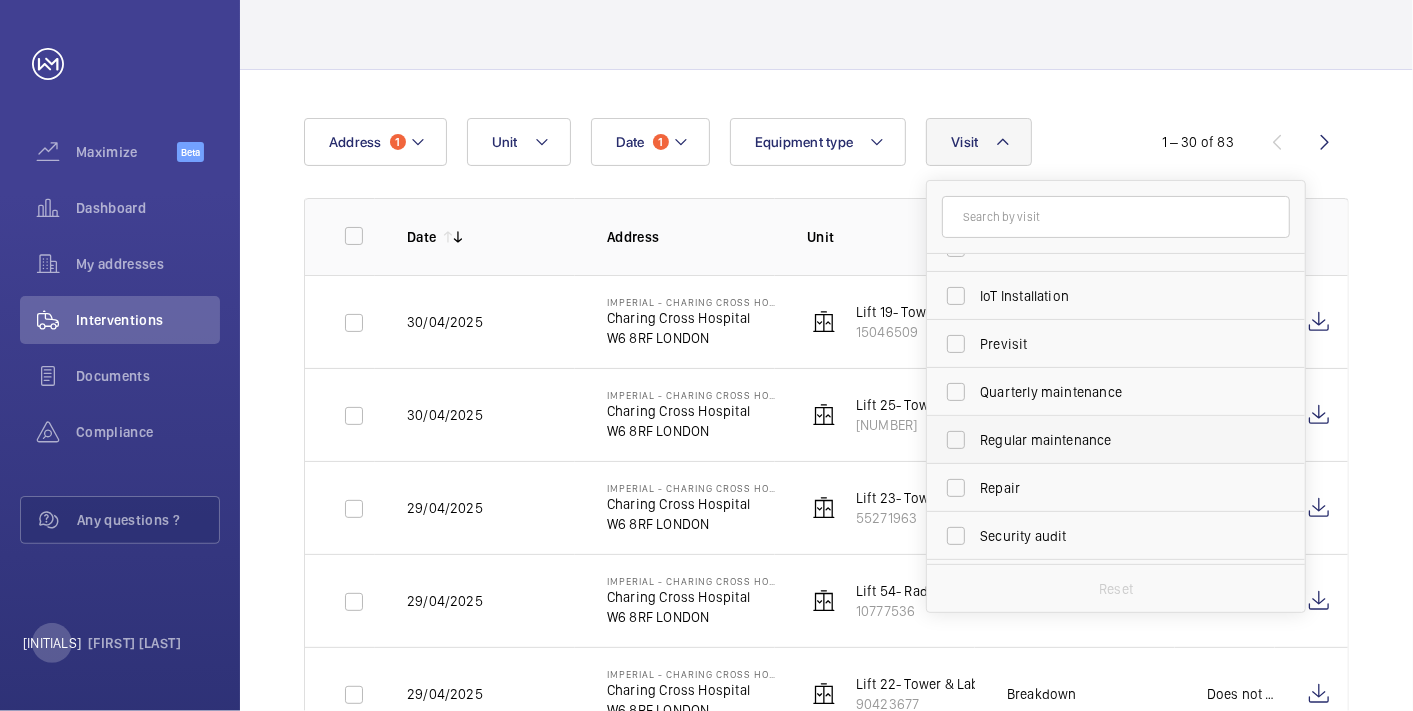 click on "Regular maintenance" at bounding box center [1117, 440] 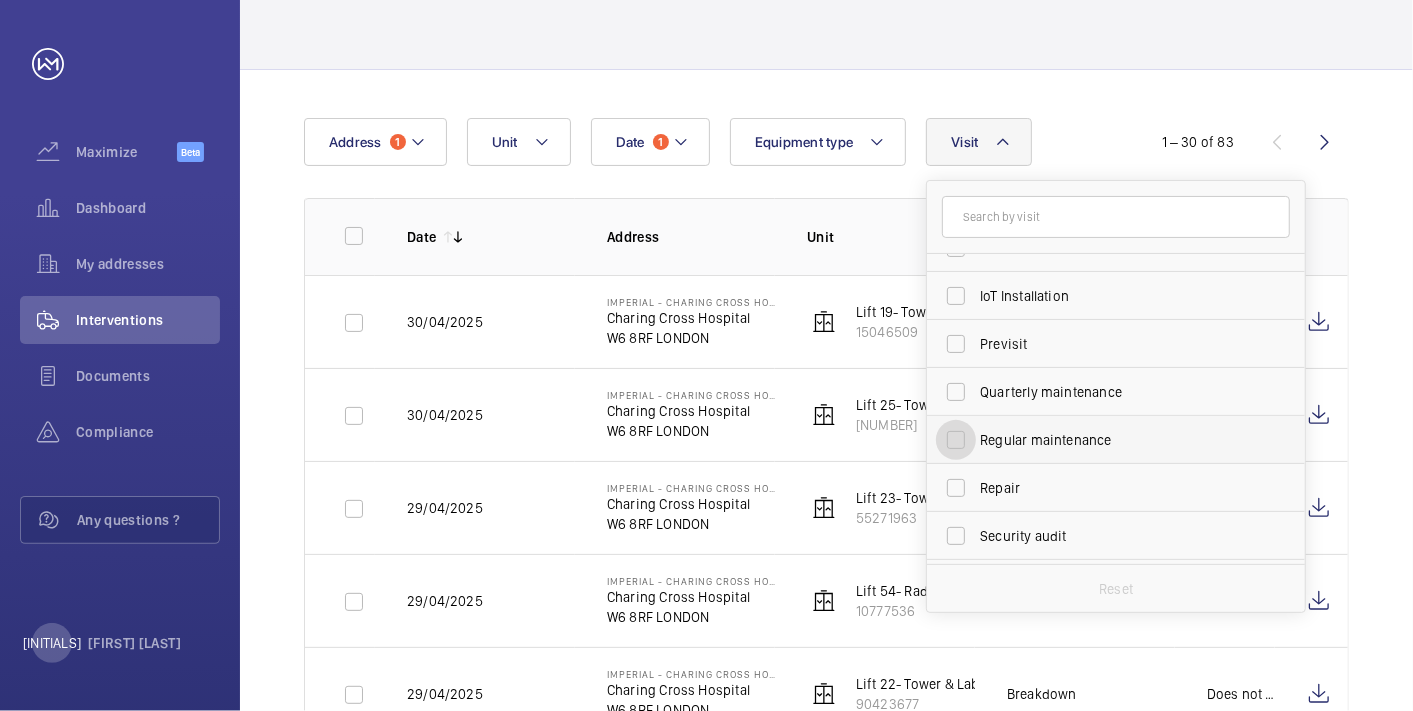 click on "Regular maintenance" at bounding box center [956, 440] 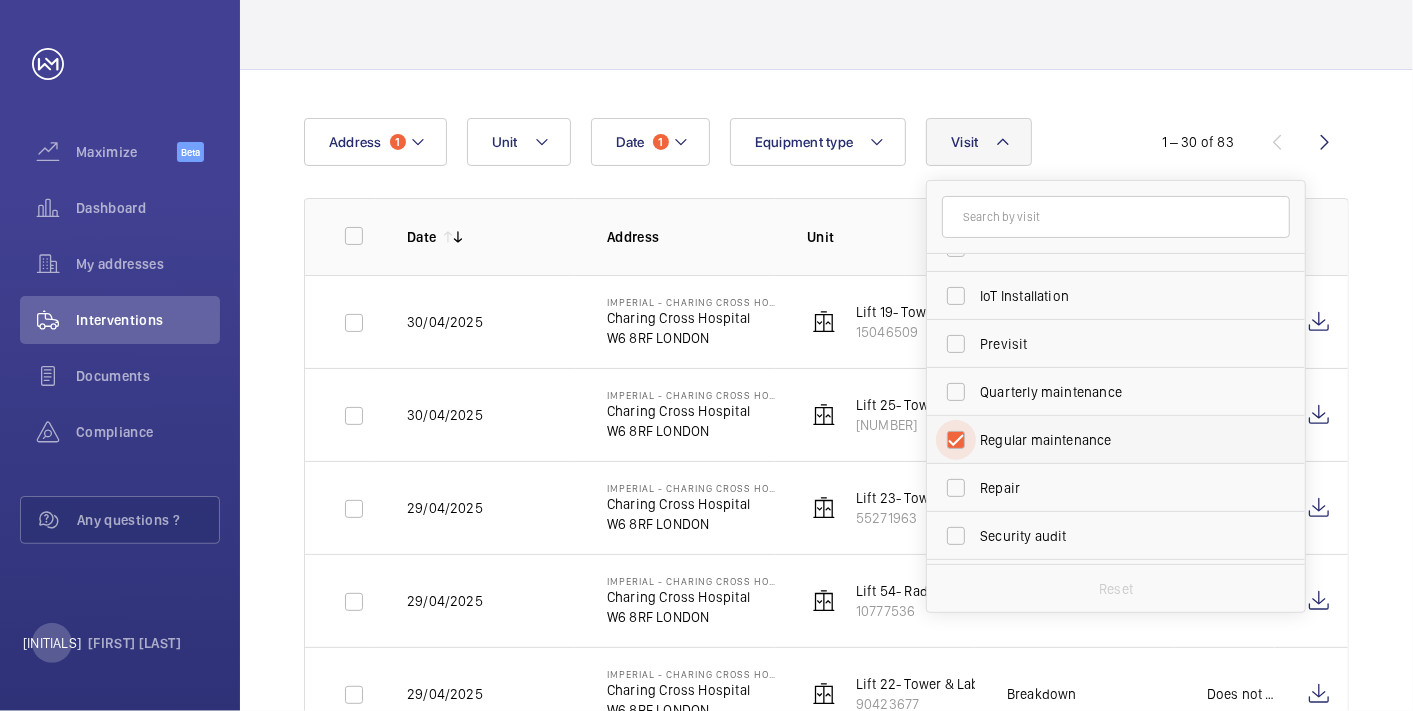 checkbox on "true" 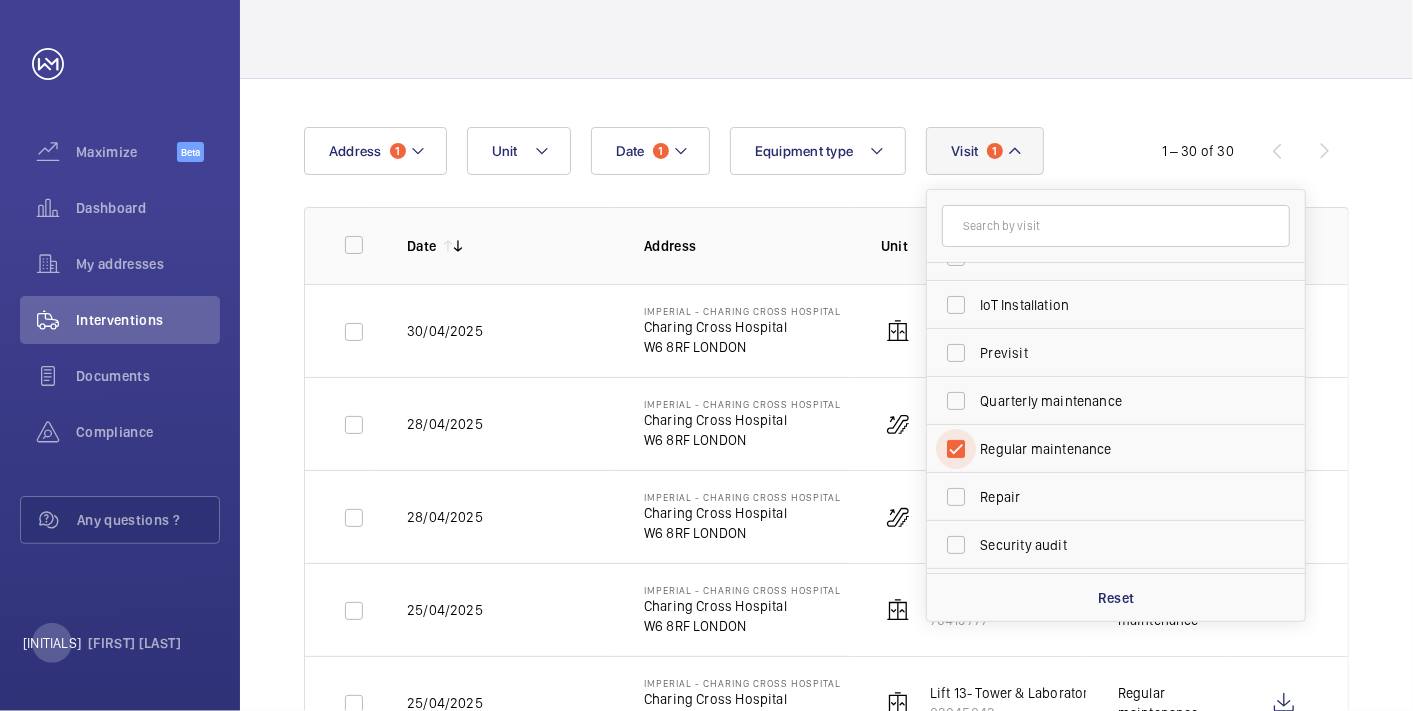 scroll, scrollTop: 111, scrollLeft: 0, axis: vertical 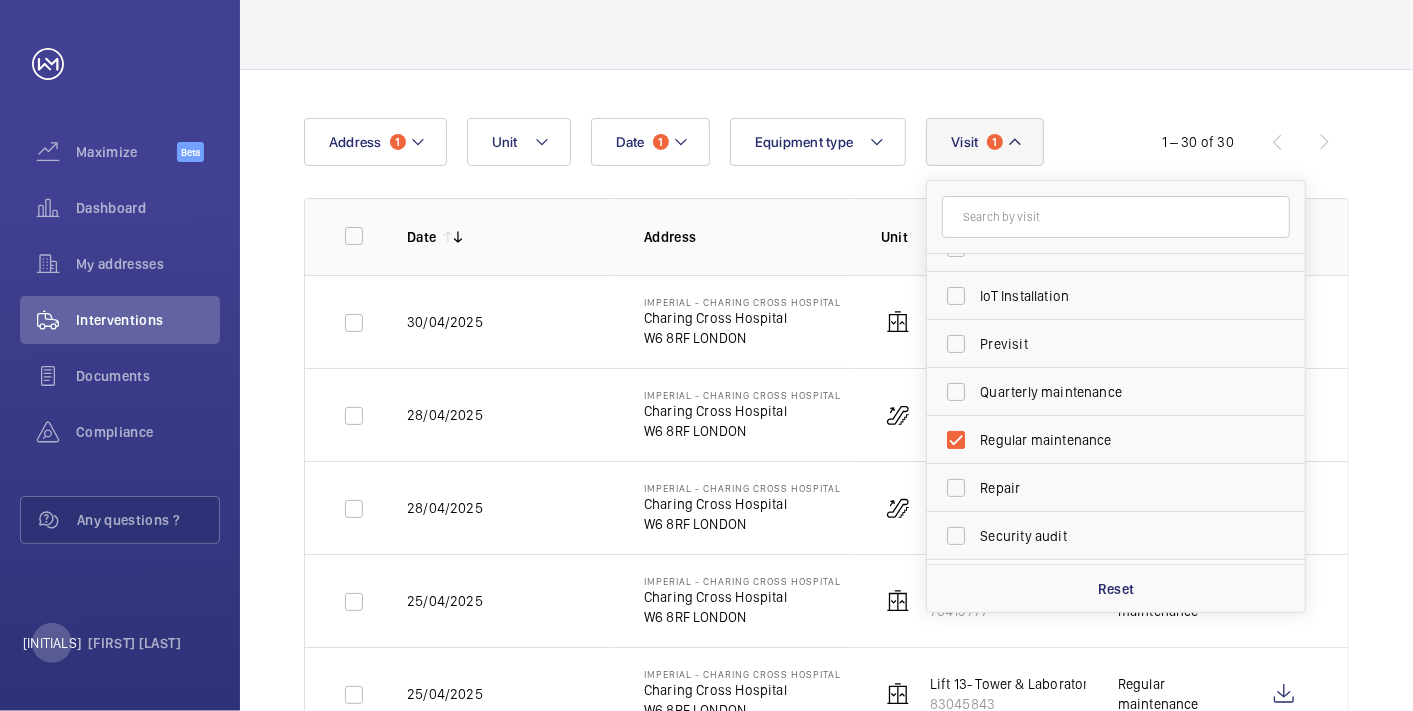 click 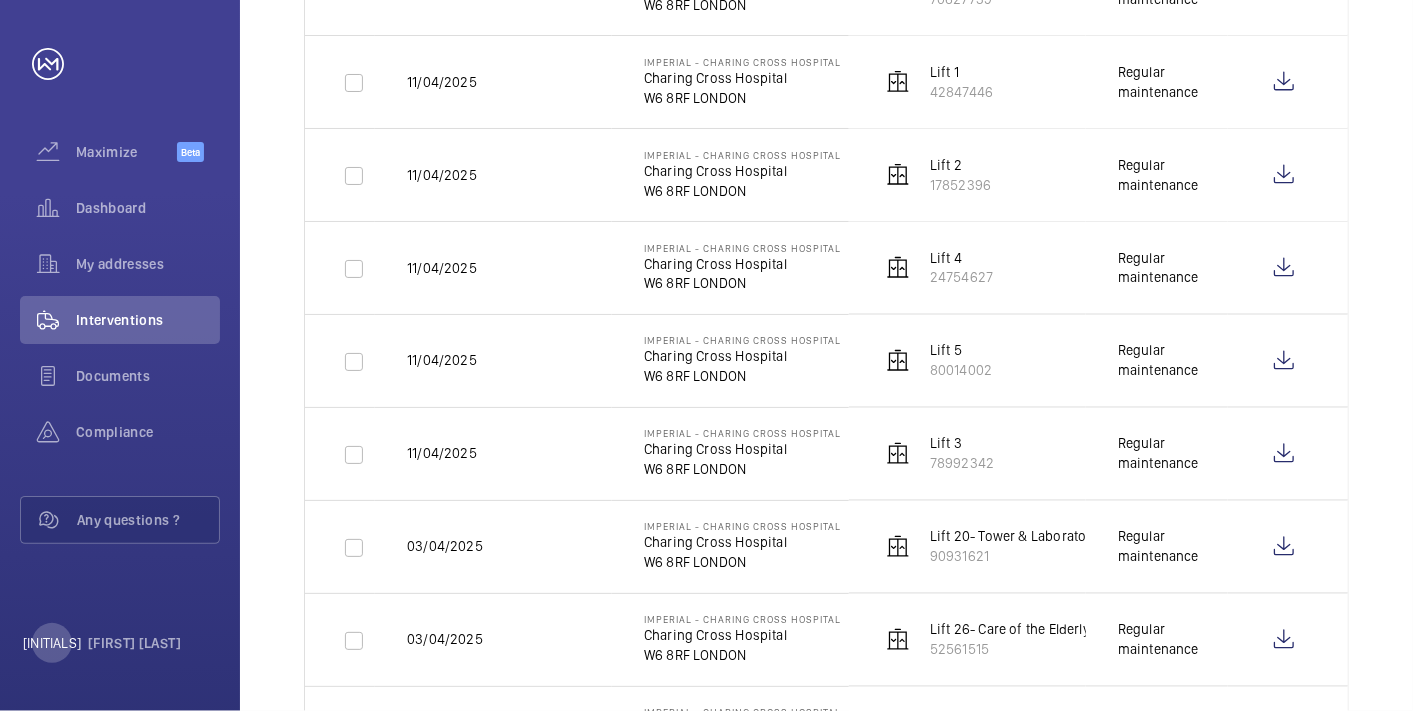 scroll, scrollTop: 1722, scrollLeft: 0, axis: vertical 